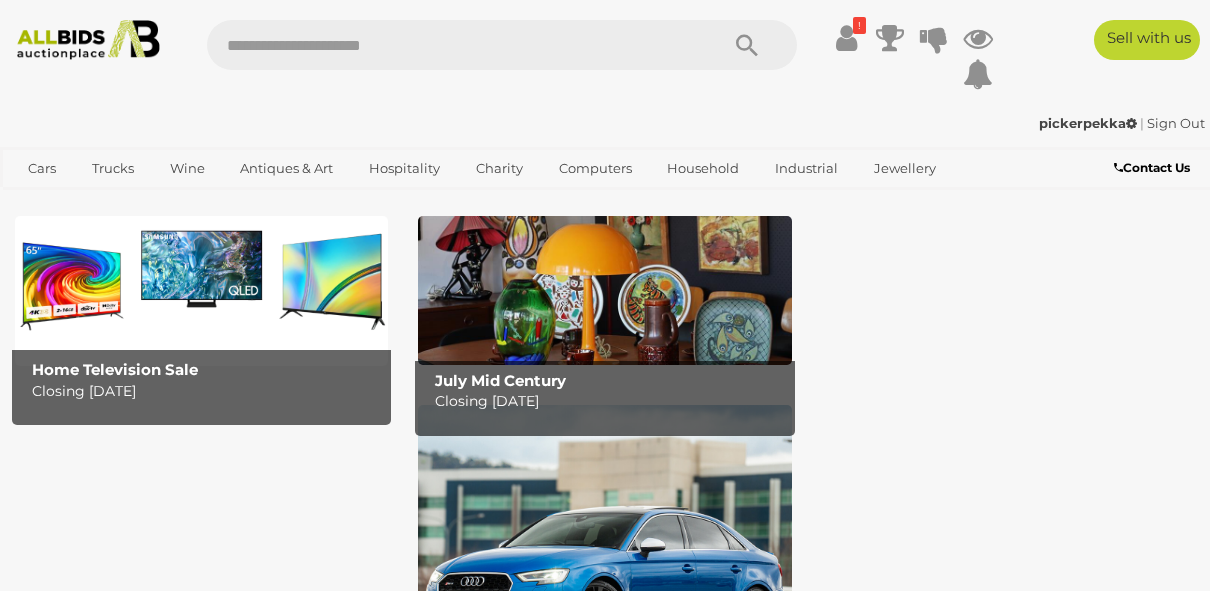 scroll, scrollTop: 0, scrollLeft: 0, axis: both 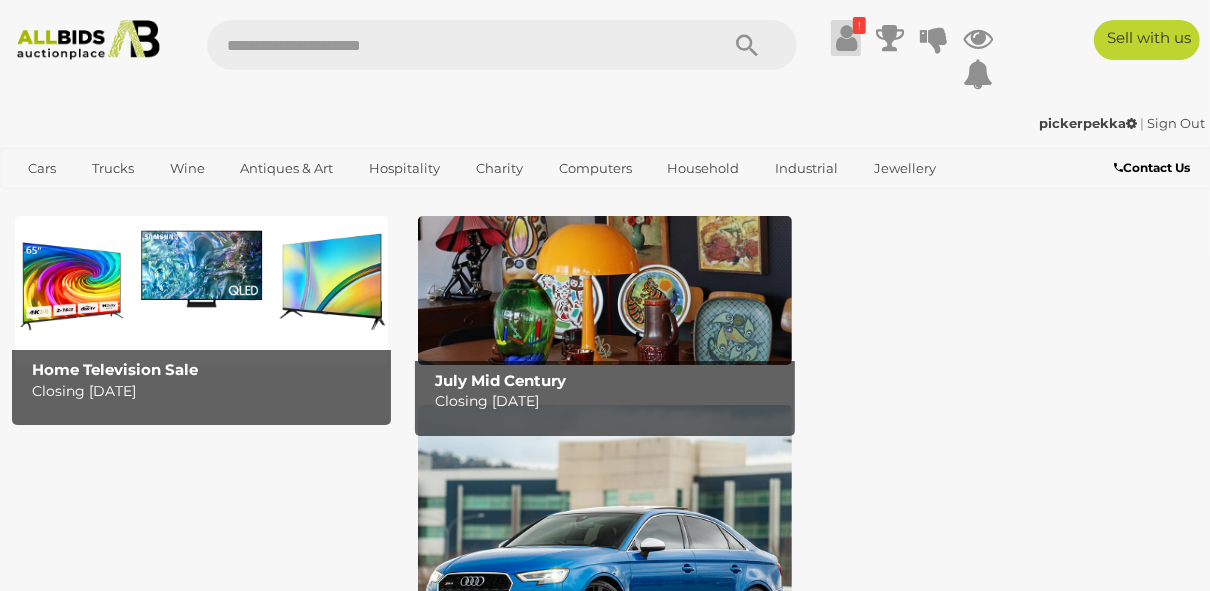 click at bounding box center (846, 38) 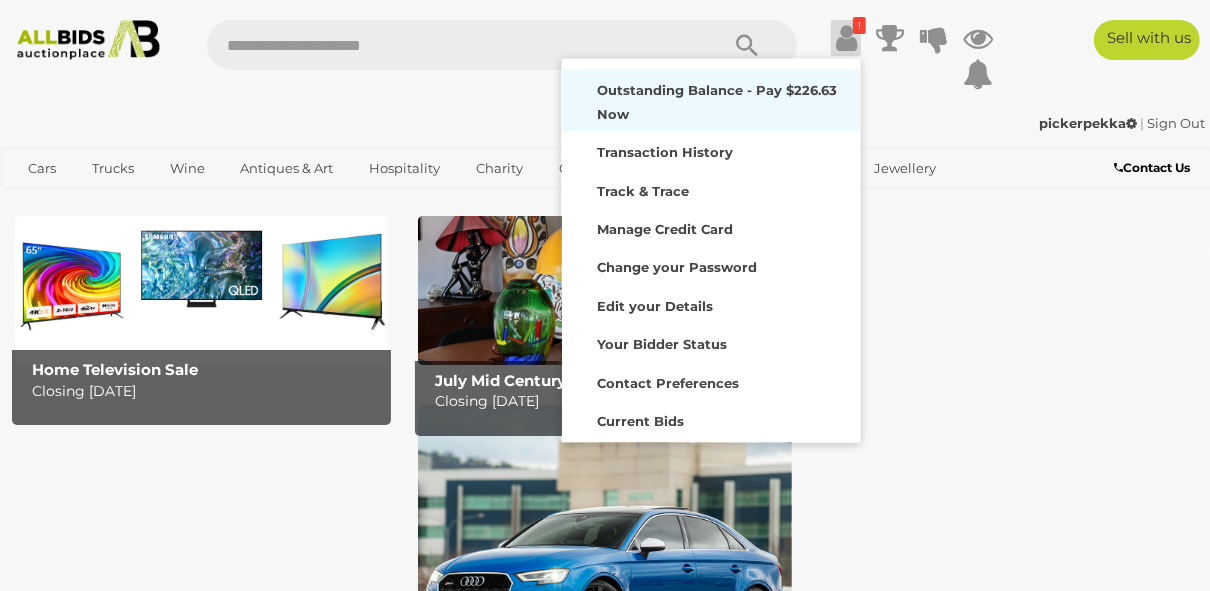 click on "Outstanding Balance - Pay $226.63 Now" at bounding box center (717, 101) 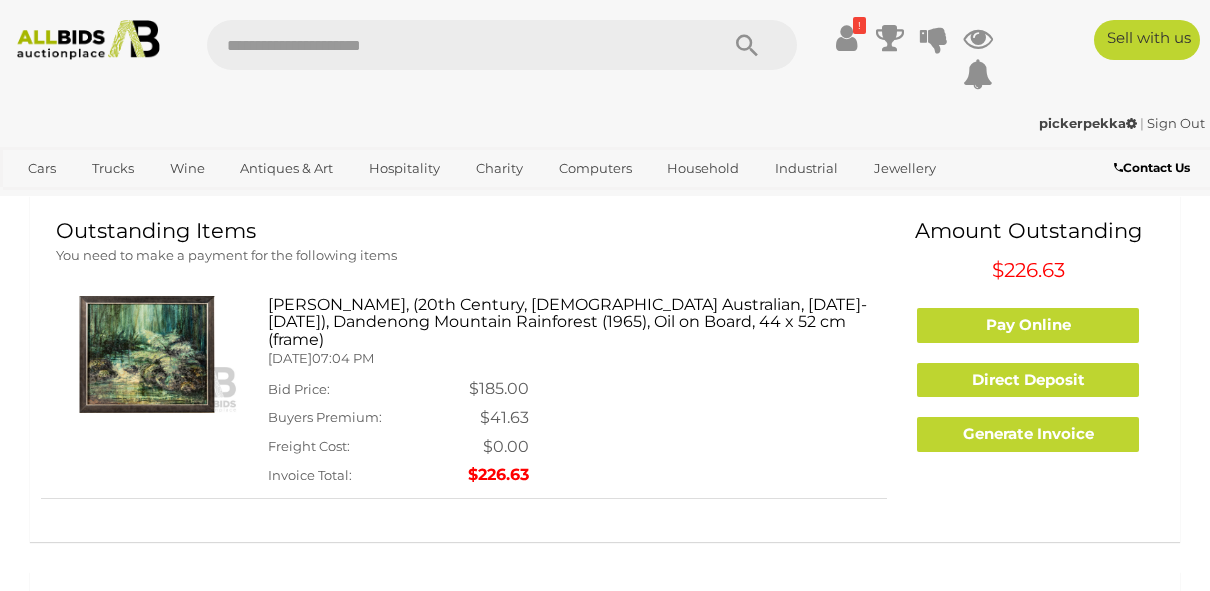 scroll, scrollTop: 0, scrollLeft: 0, axis: both 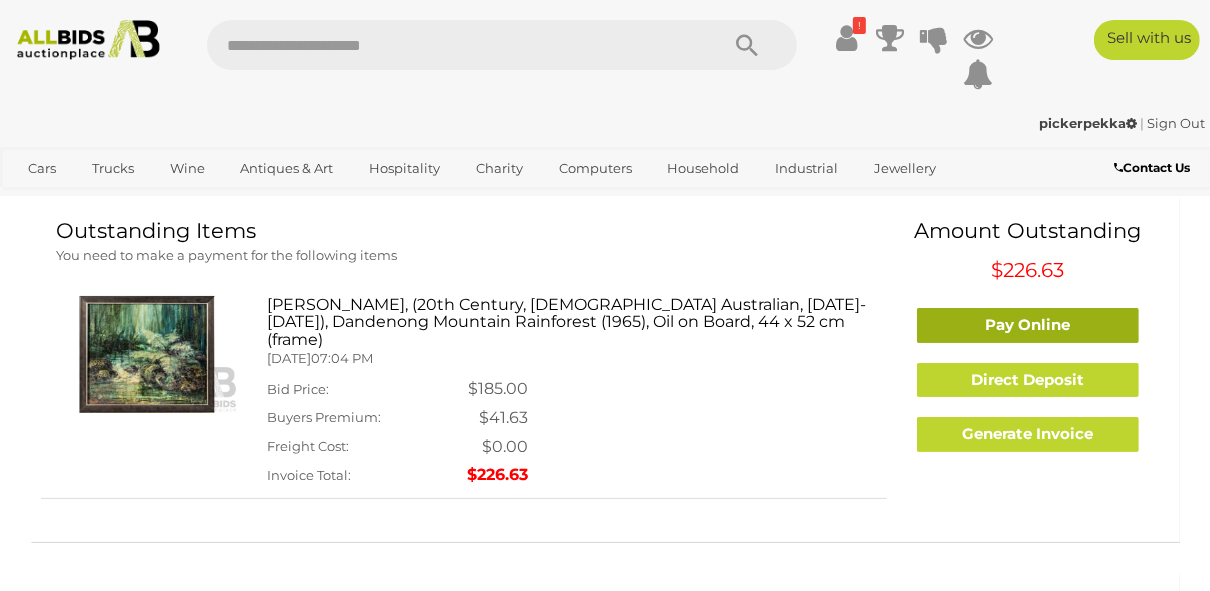 click on "Pay Online" at bounding box center [1028, 325] 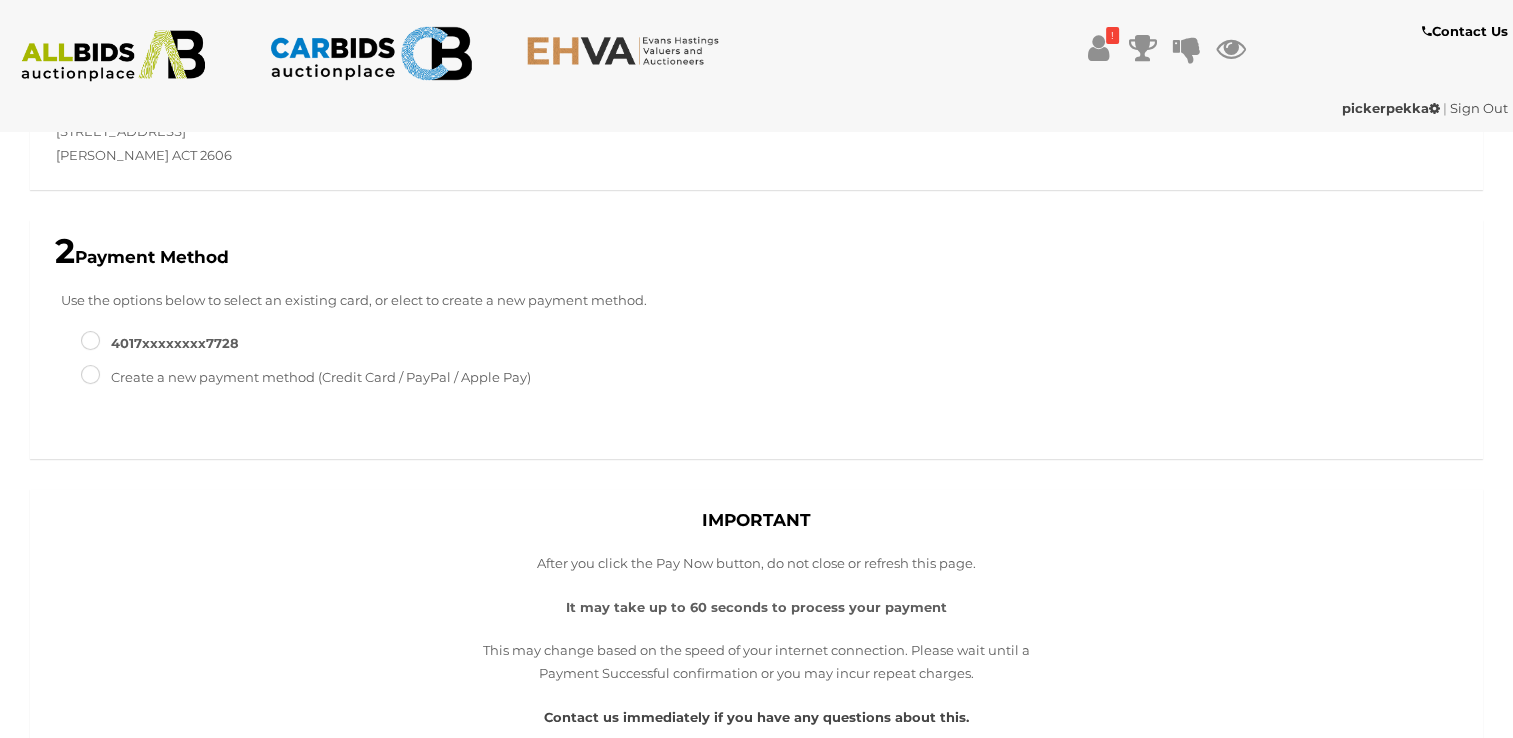 scroll, scrollTop: 300, scrollLeft: 0, axis: vertical 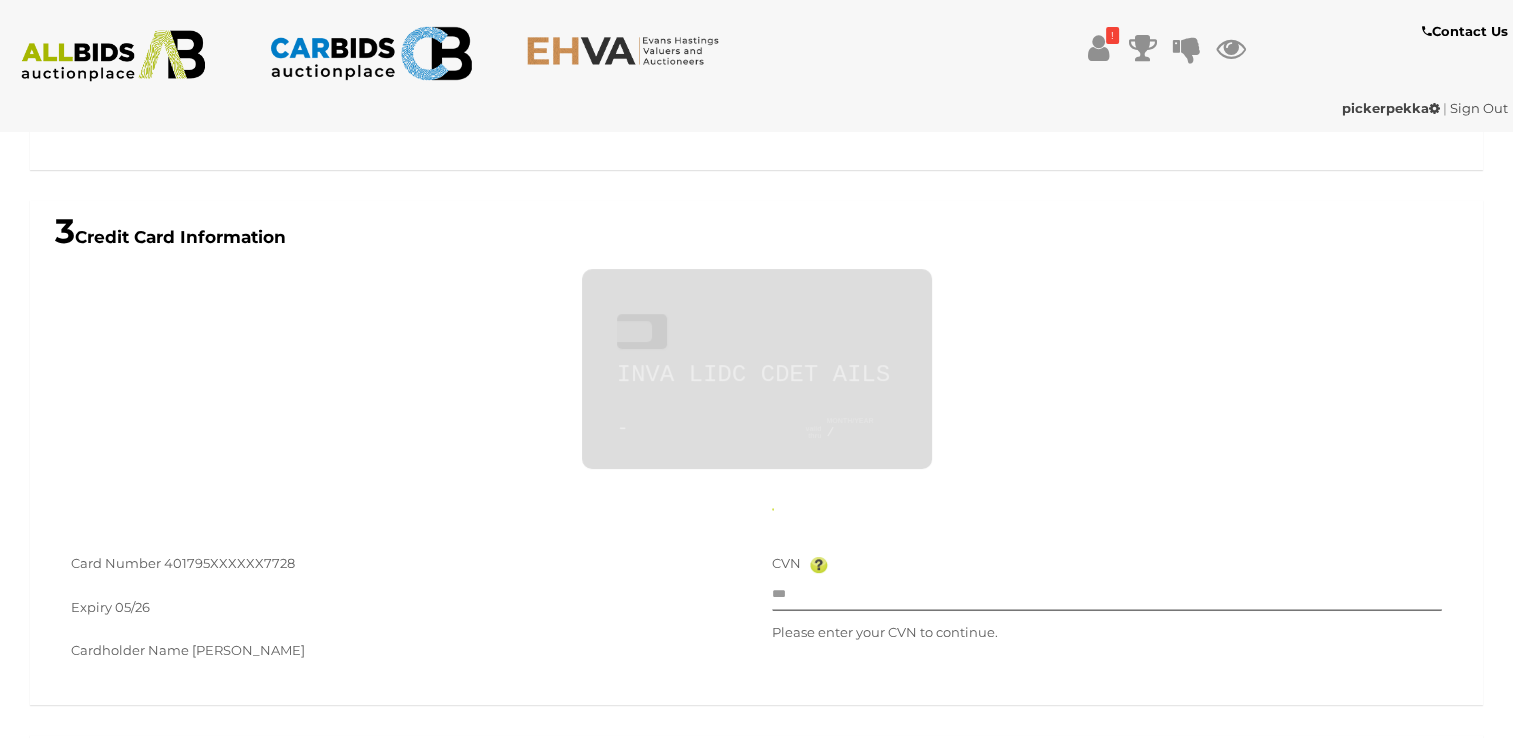 type on "**********" 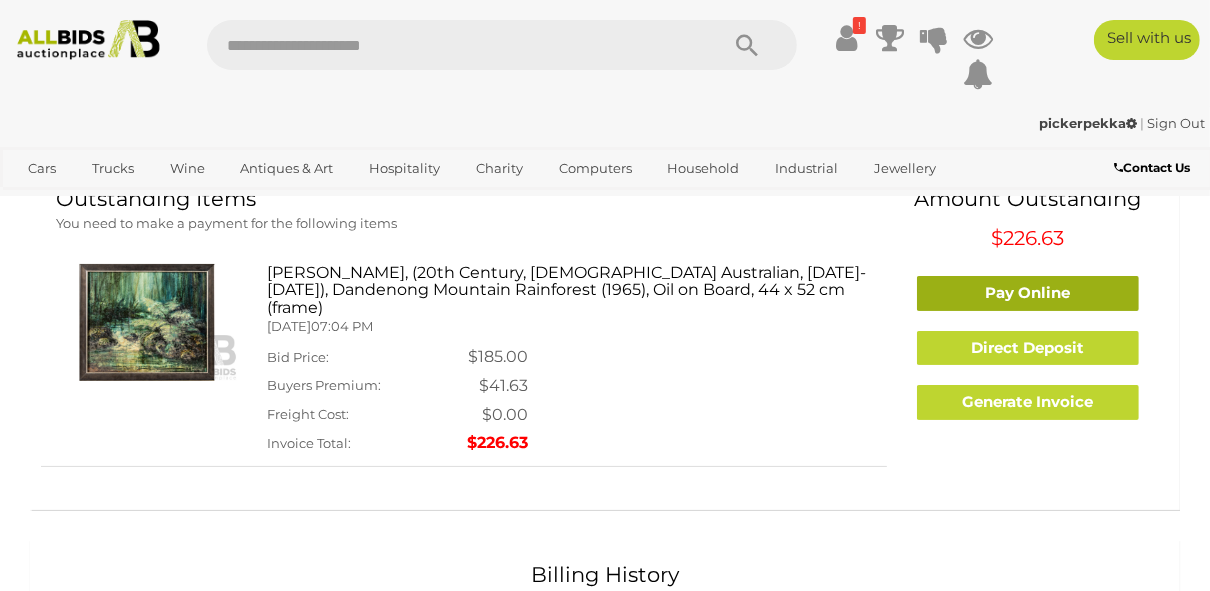 scroll, scrollTop: 34, scrollLeft: 0, axis: vertical 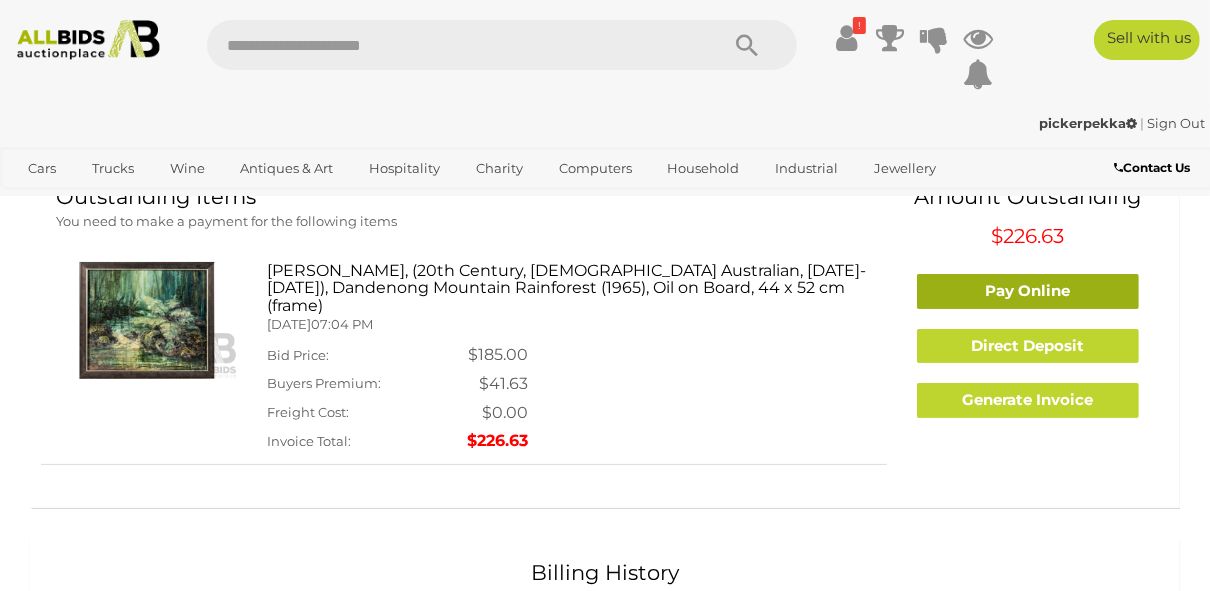 click on "Pay Online" at bounding box center [1028, 291] 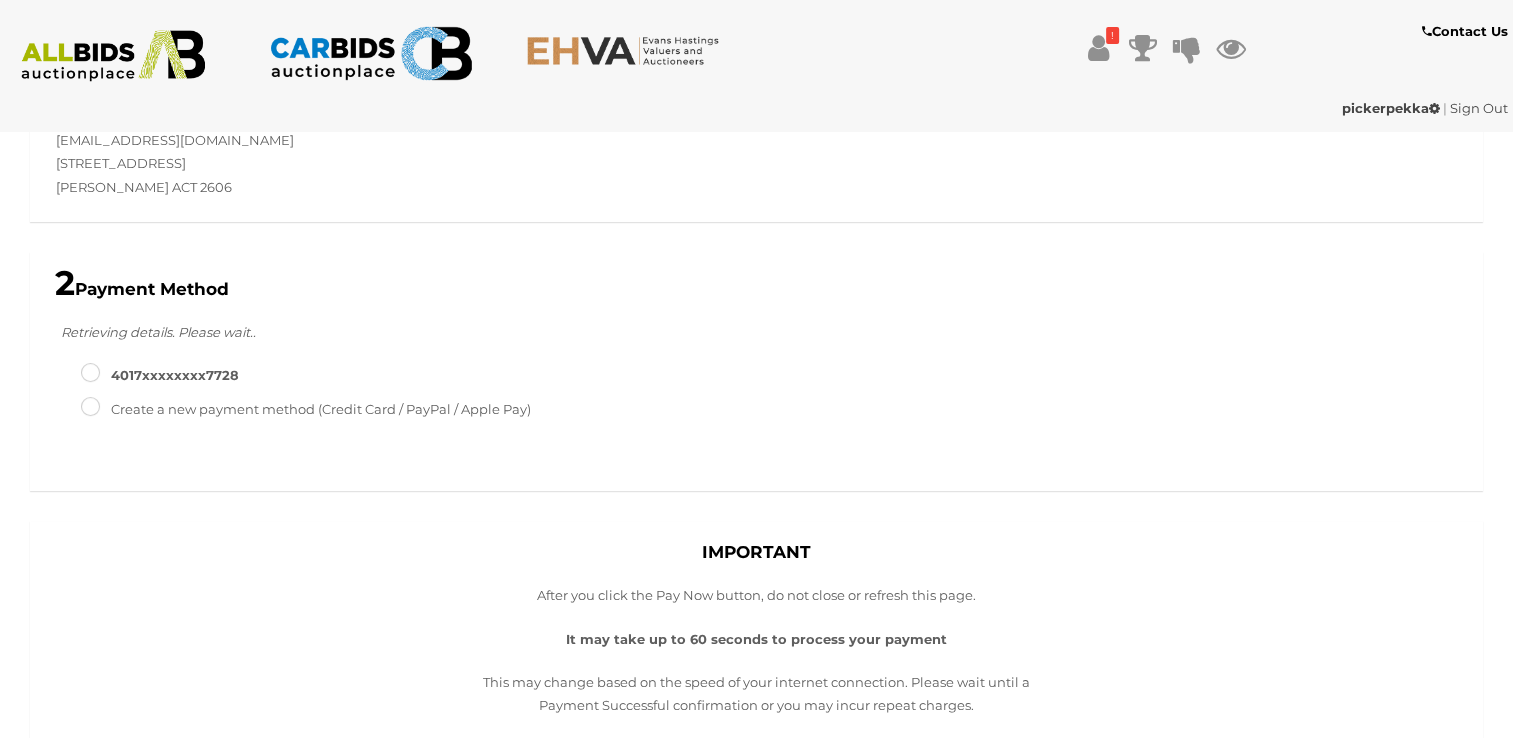 scroll, scrollTop: 300, scrollLeft: 0, axis: vertical 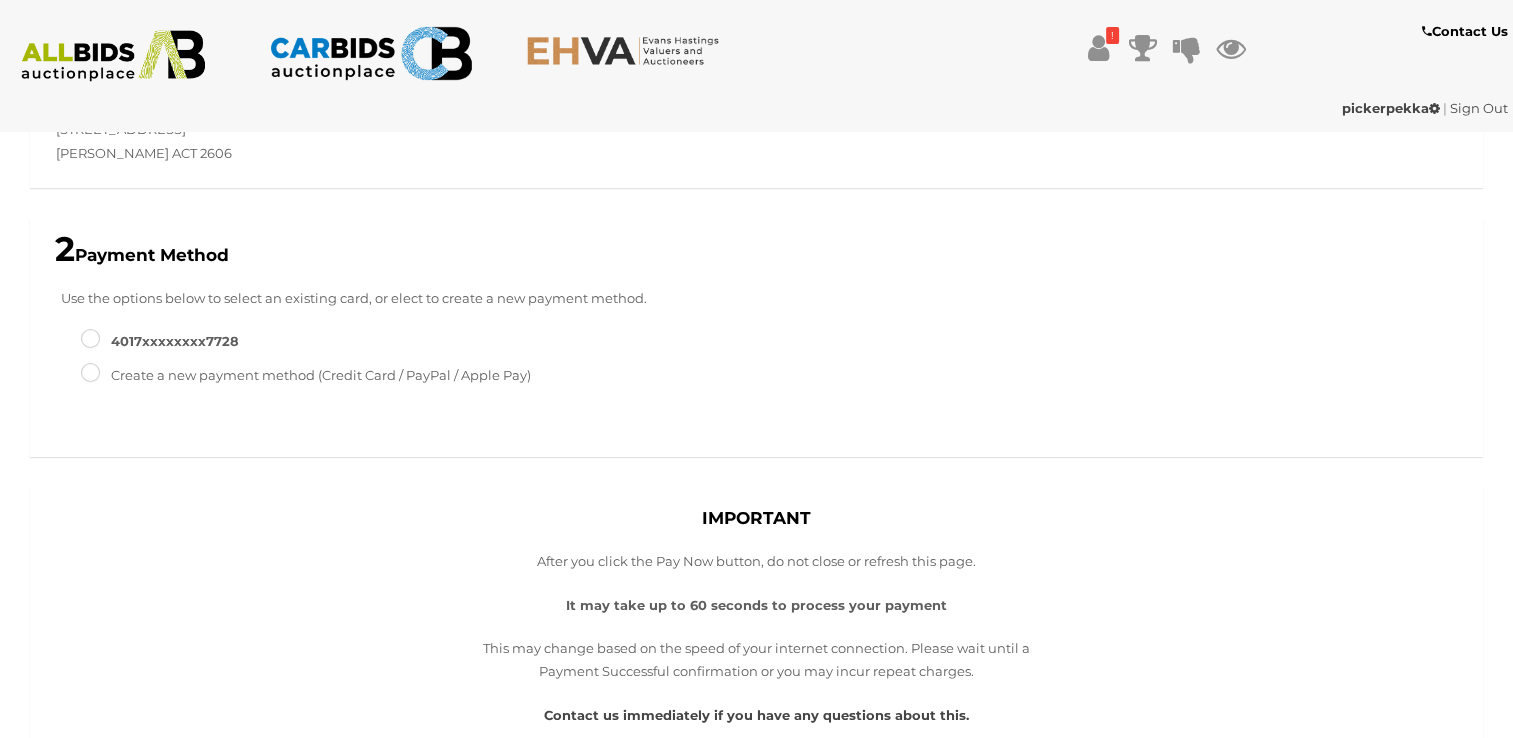 click on "Create a new payment method (Credit Card / PayPal / Apple Pay)" at bounding box center [306, 375] 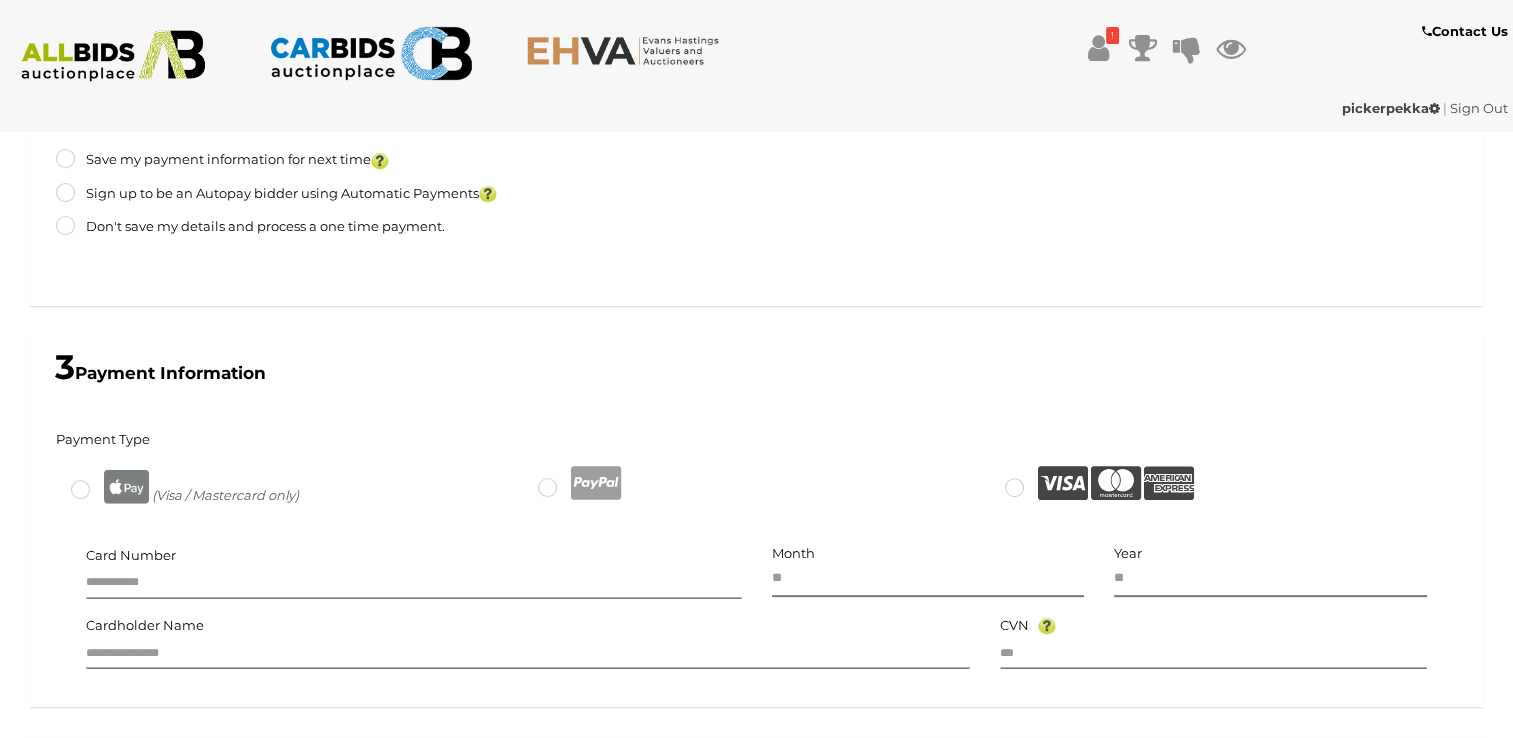 scroll, scrollTop: 818, scrollLeft: 0, axis: vertical 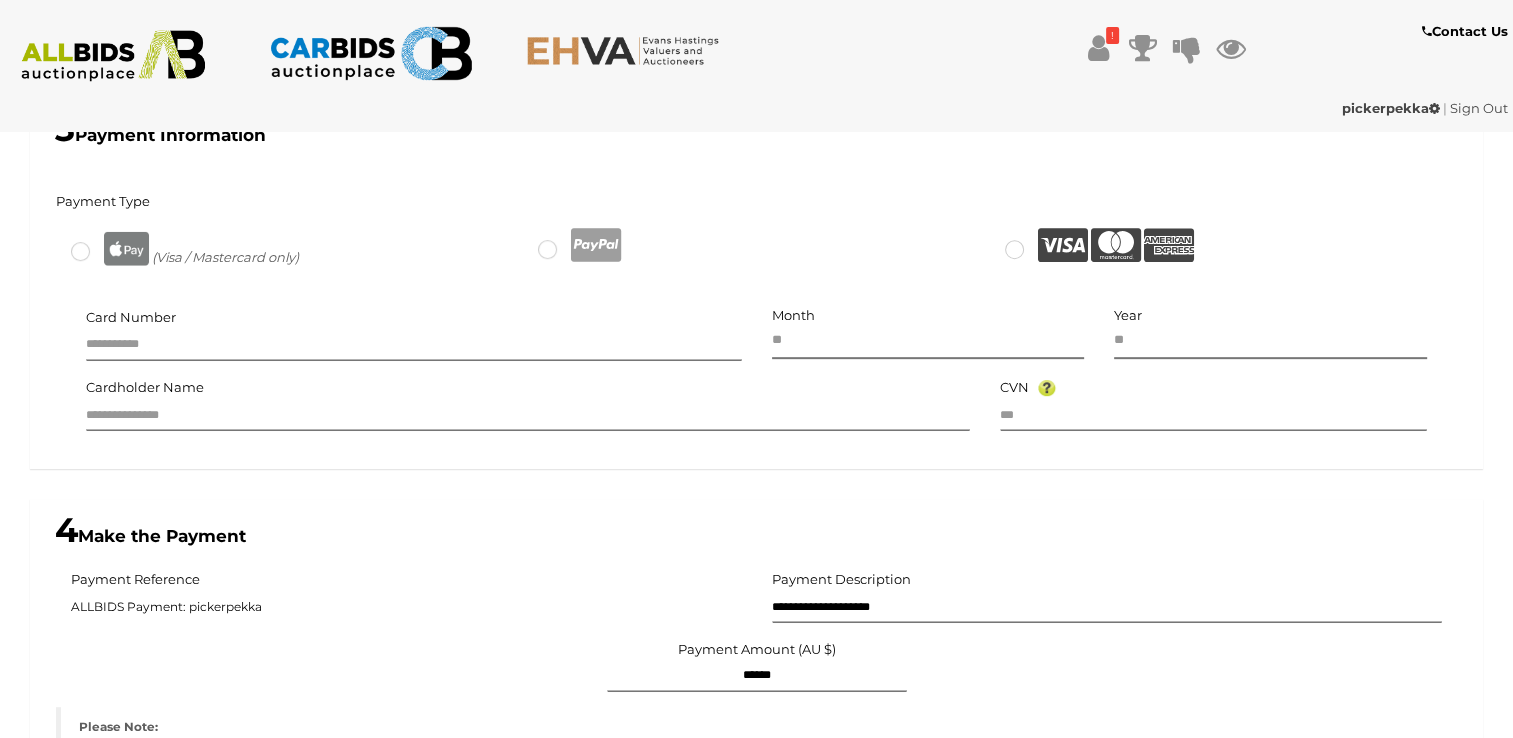 type on "******" 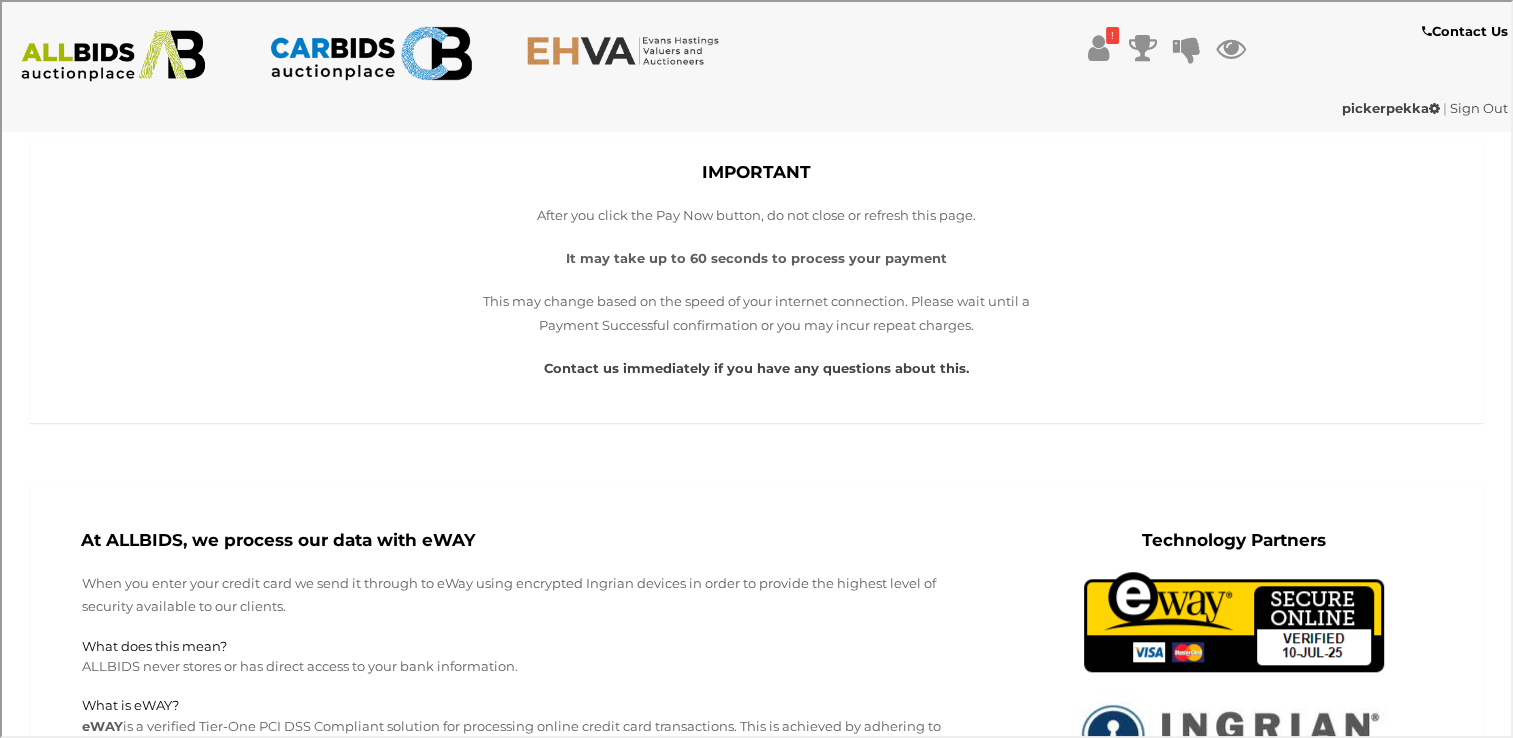 scroll, scrollTop: 475, scrollLeft: 0, axis: vertical 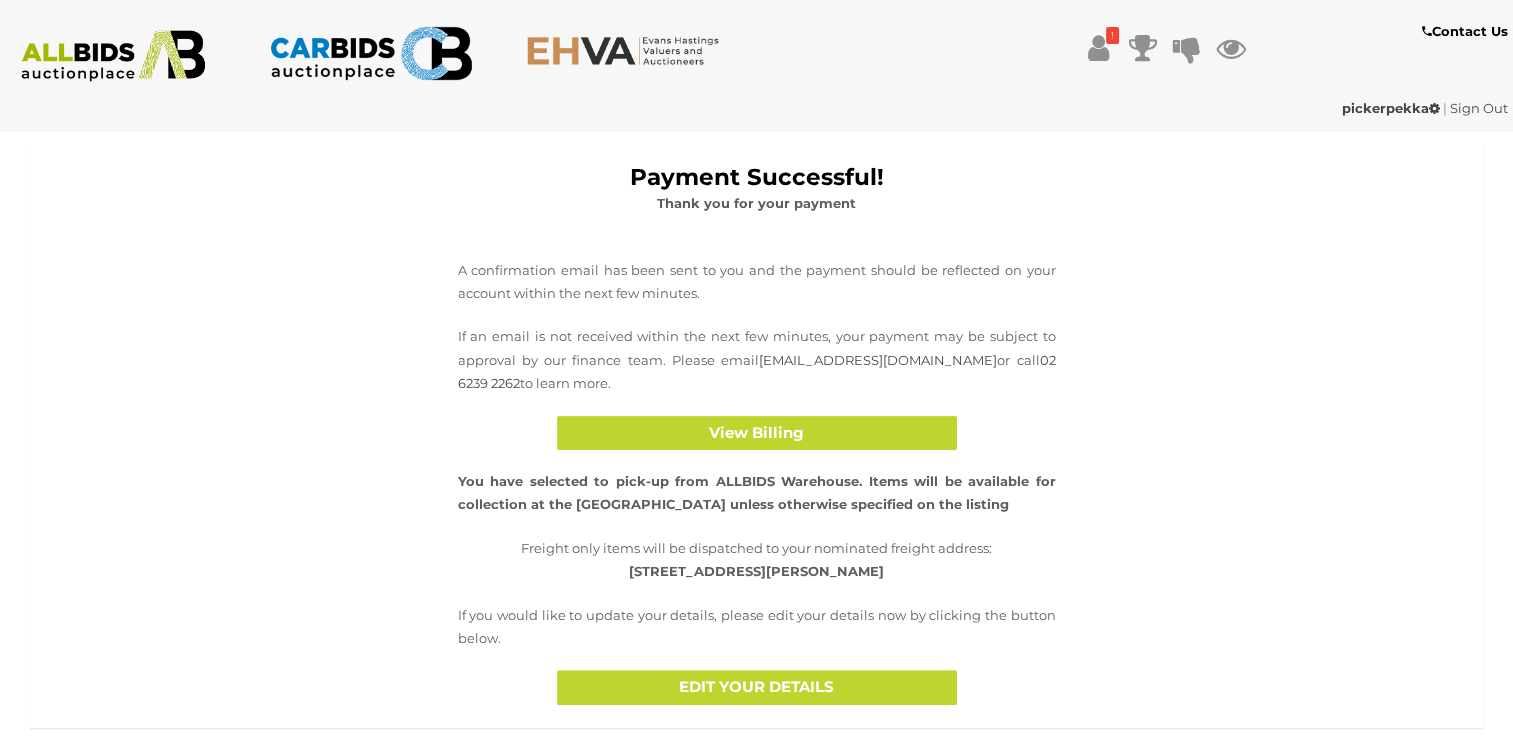 click on "Payment Successful!
Thank you for your payment" at bounding box center [756, 200] 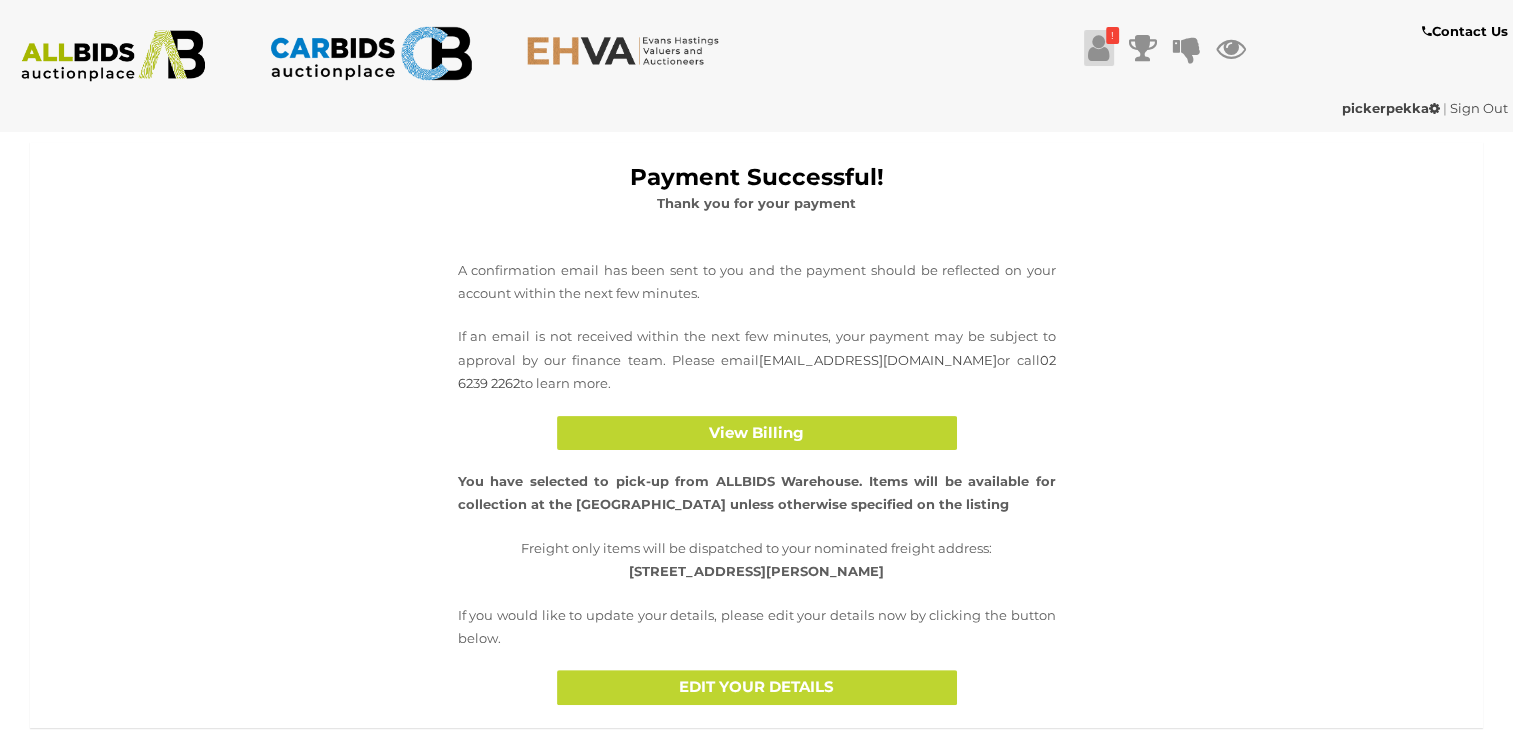 click at bounding box center (1098, 48) 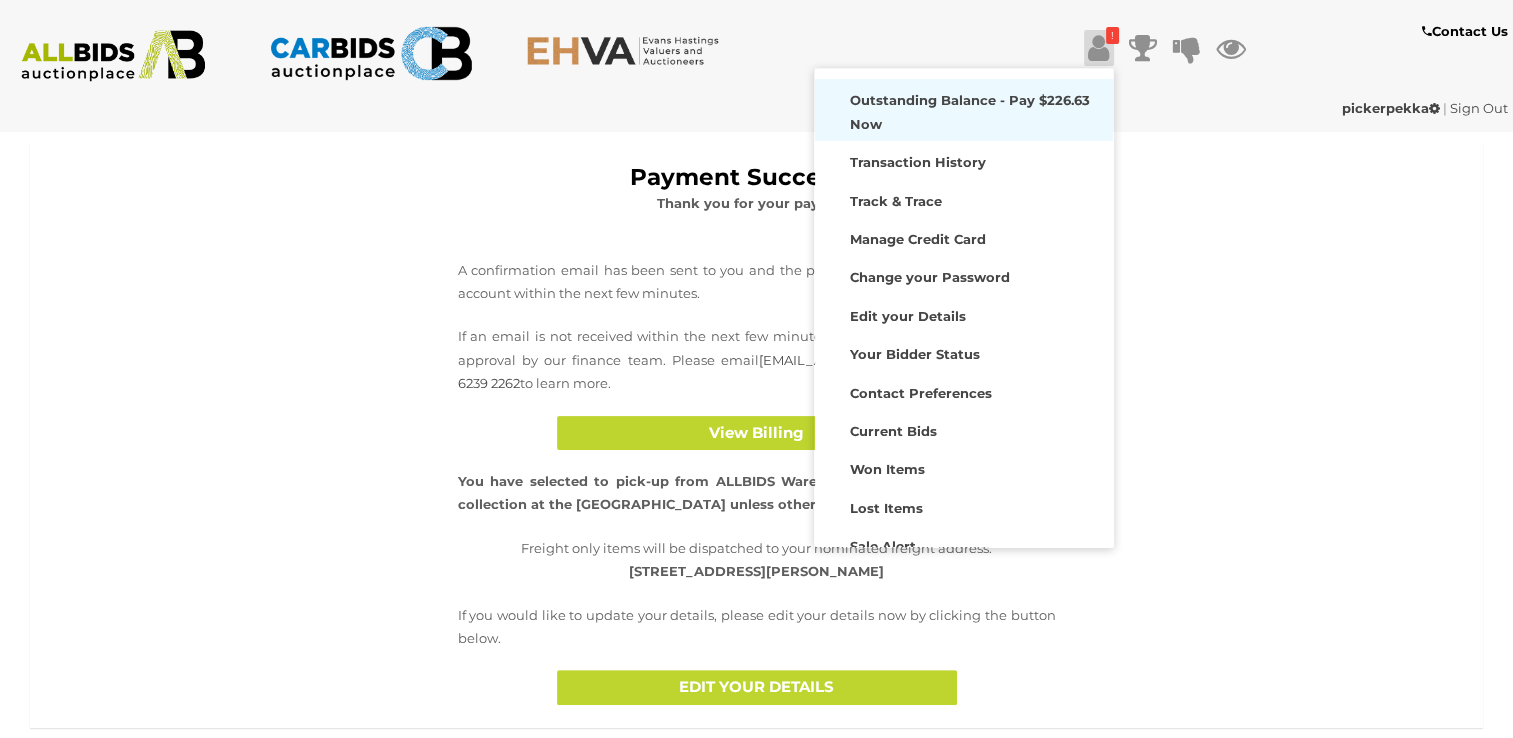 click on "Outstanding Balance - Pay $226.63 Now" at bounding box center [970, 111] 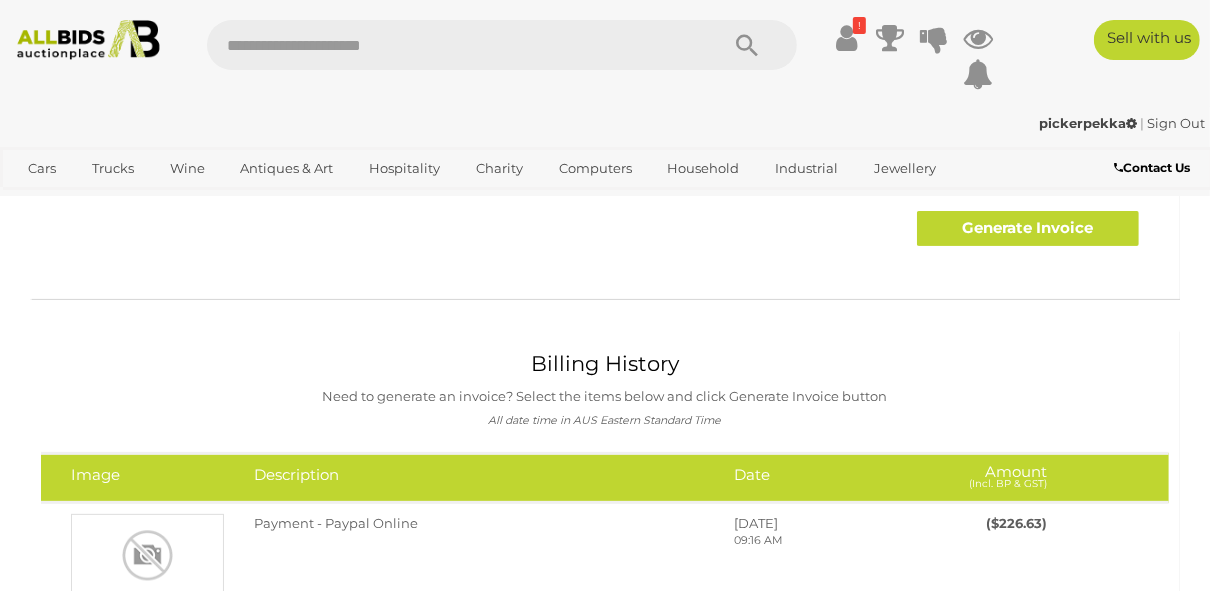 scroll, scrollTop: 205, scrollLeft: 0, axis: vertical 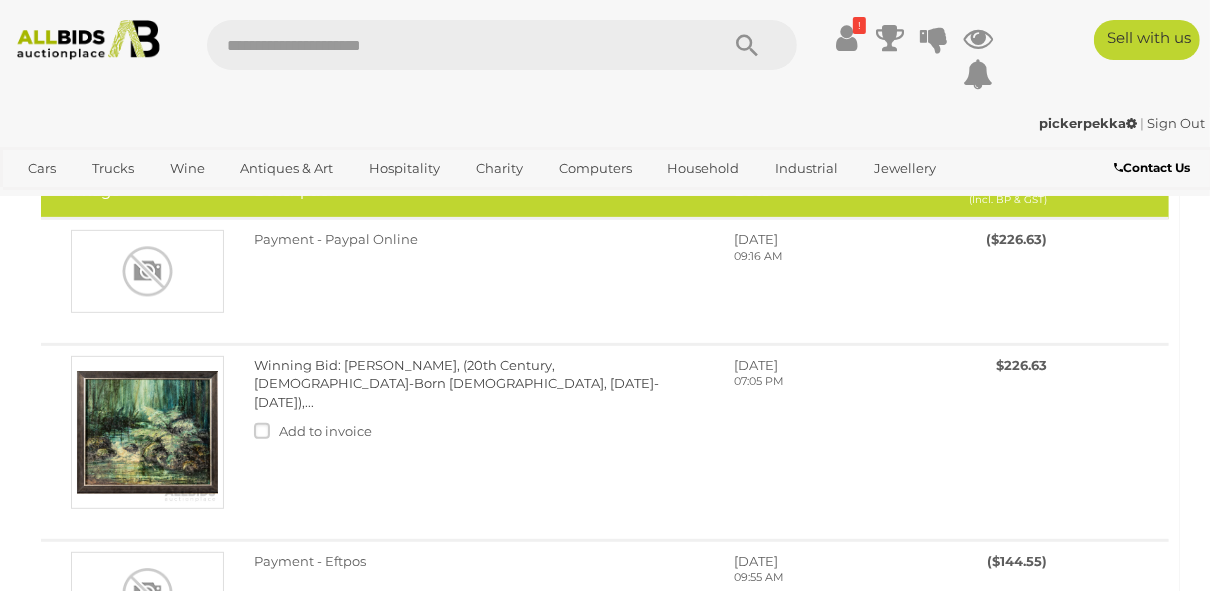 click at bounding box center (88, 40) 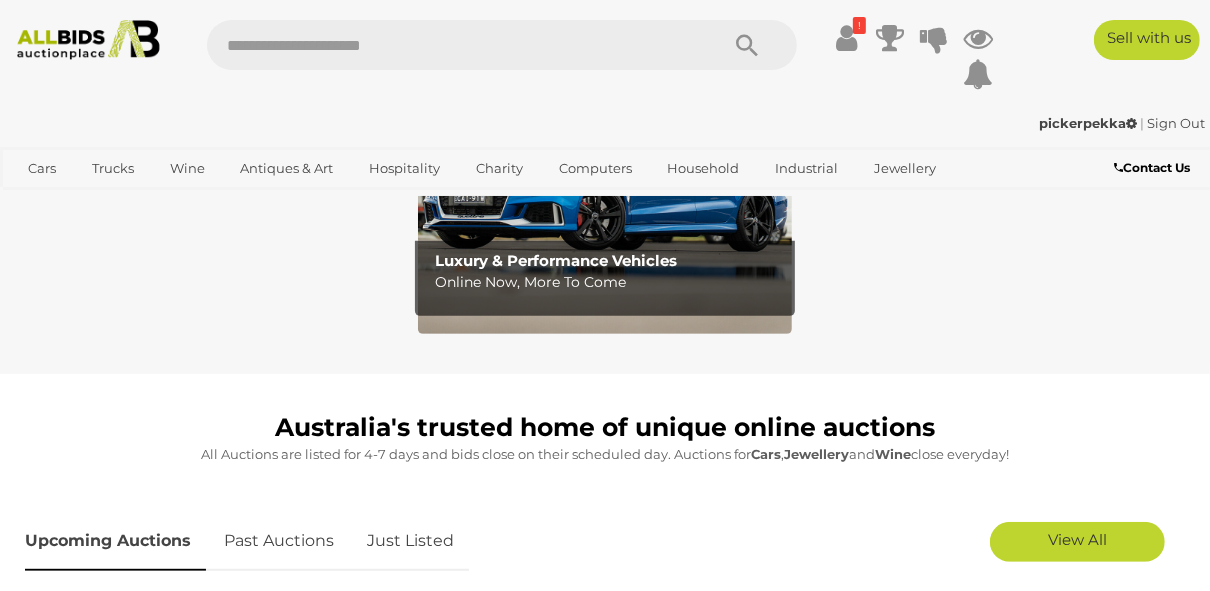 scroll, scrollTop: 400, scrollLeft: 0, axis: vertical 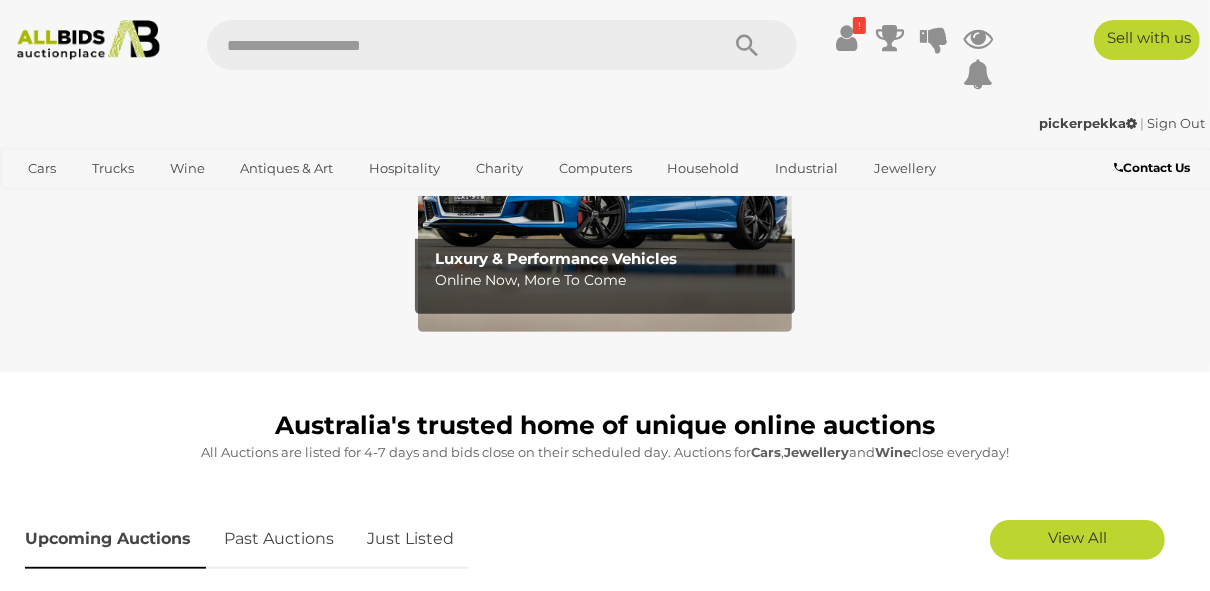 click on "Luxury & Performance Vehicles" at bounding box center [556, 258] 